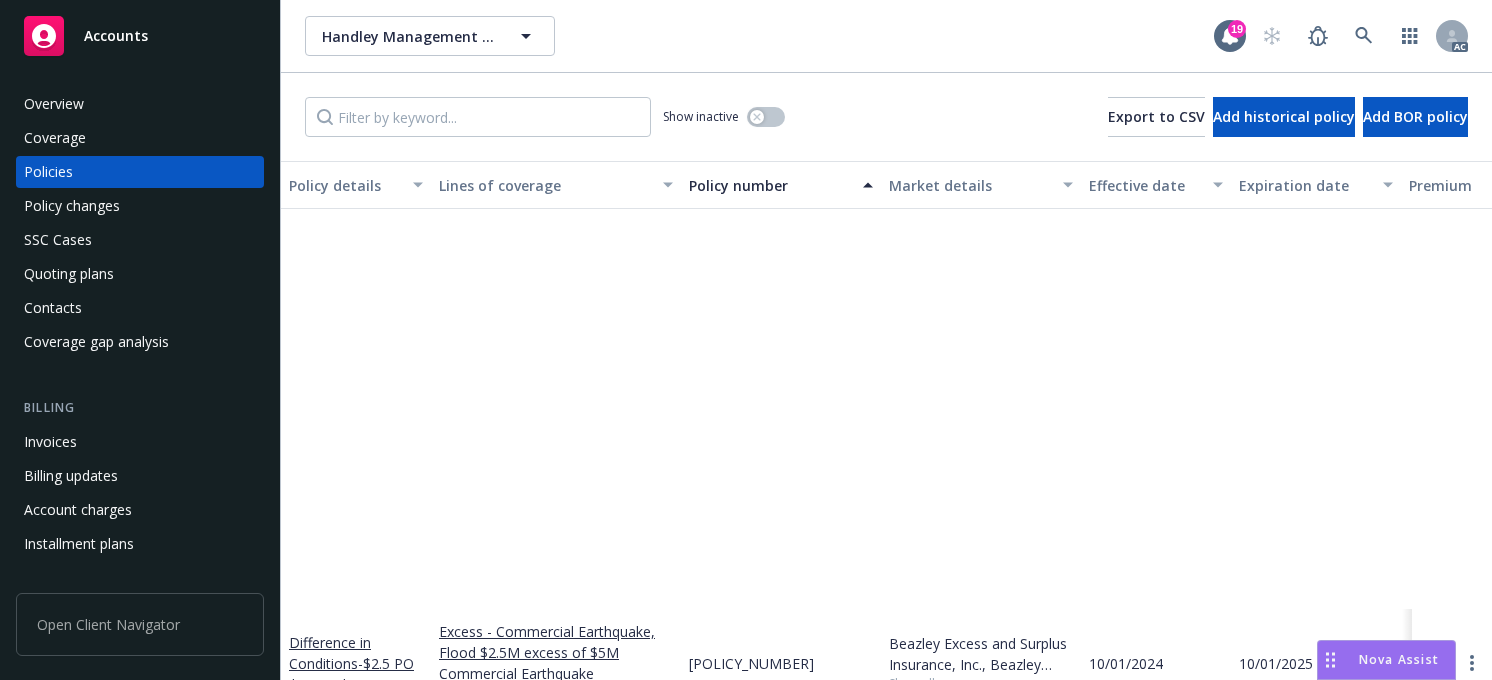 scroll, scrollTop: 0, scrollLeft: 0, axis: both 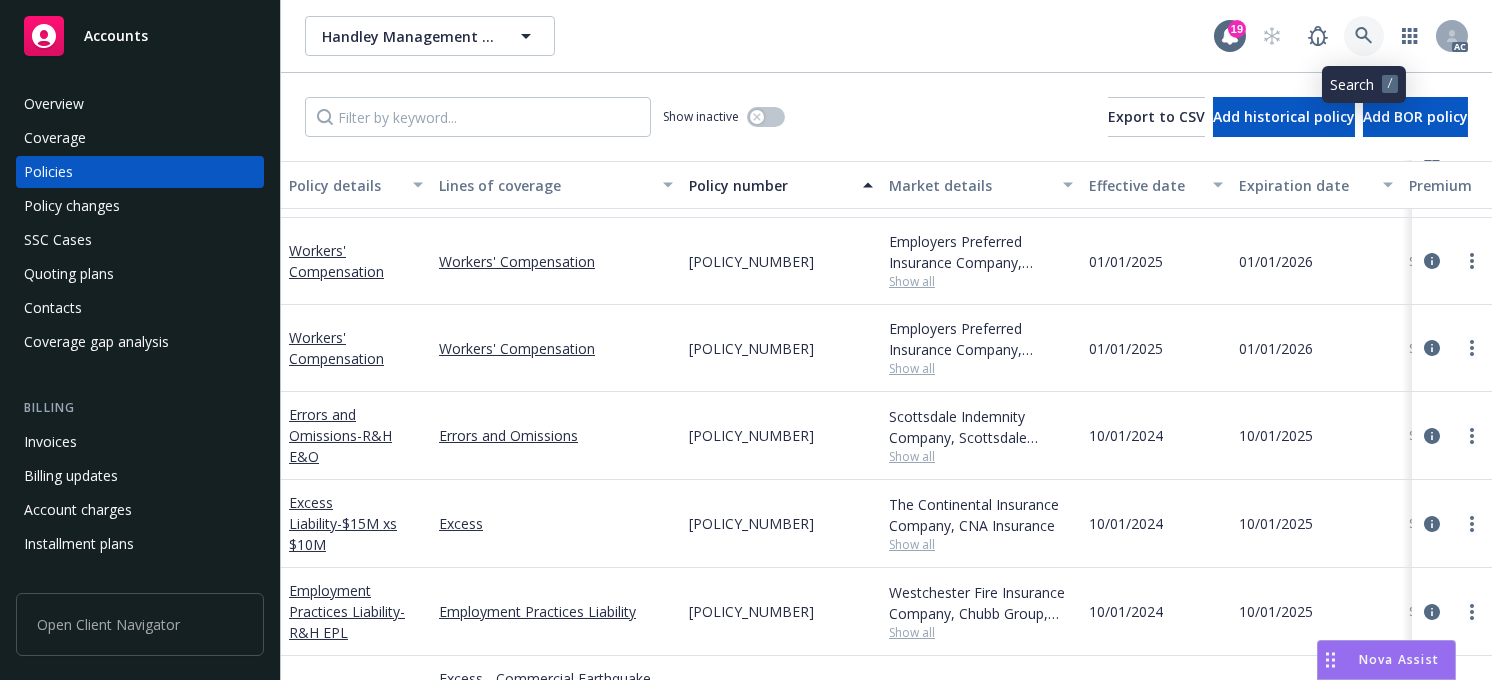 click 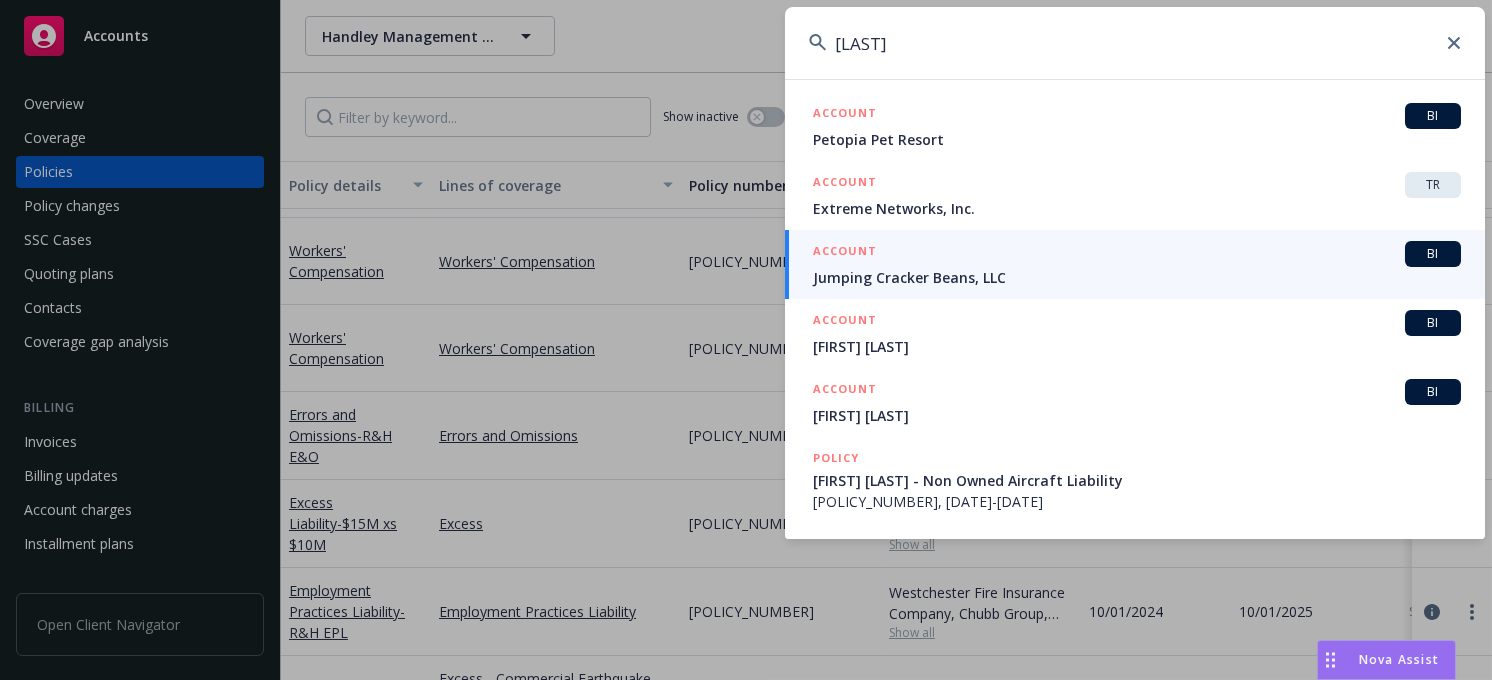 drag, startPoint x: 1008, startPoint y: 66, endPoint x: 697, endPoint y: 35, distance: 312.5412 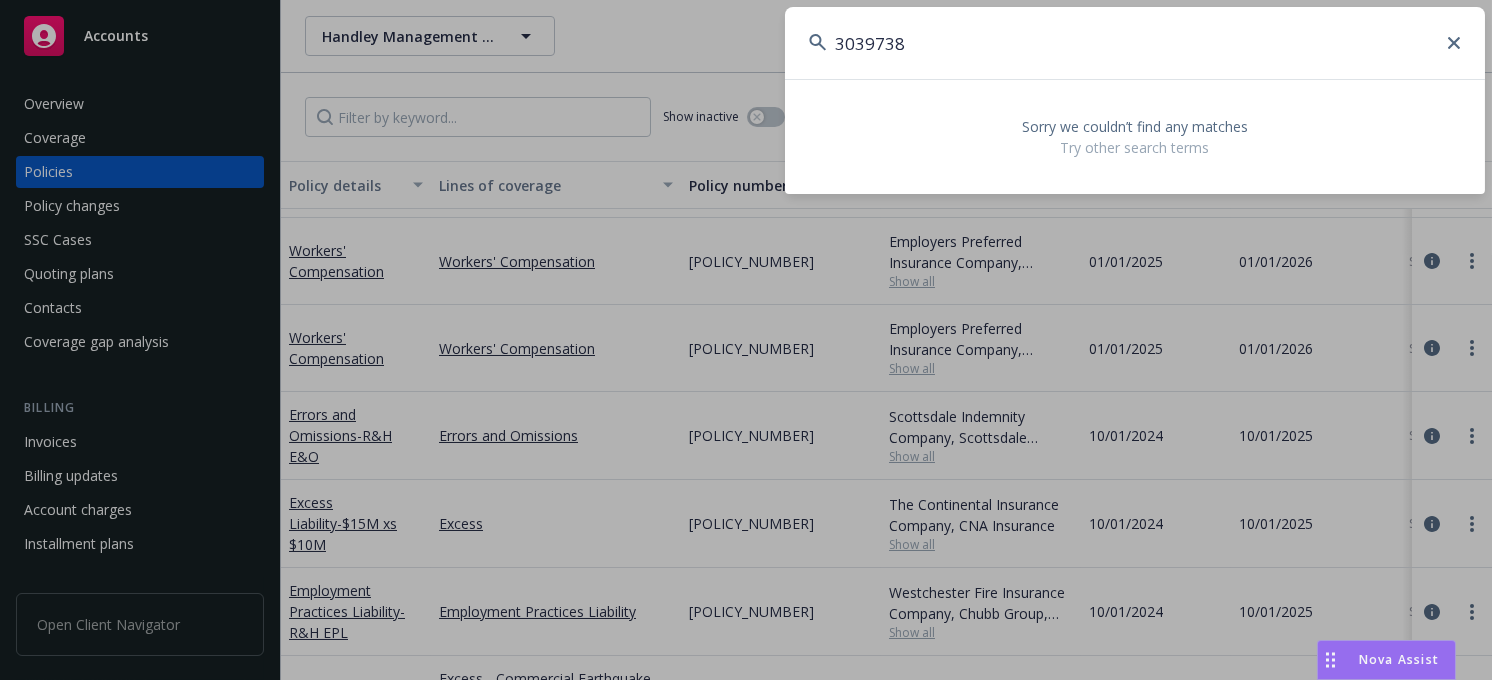 drag, startPoint x: 909, startPoint y: 53, endPoint x: 467, endPoint y: 54, distance: 442.00113 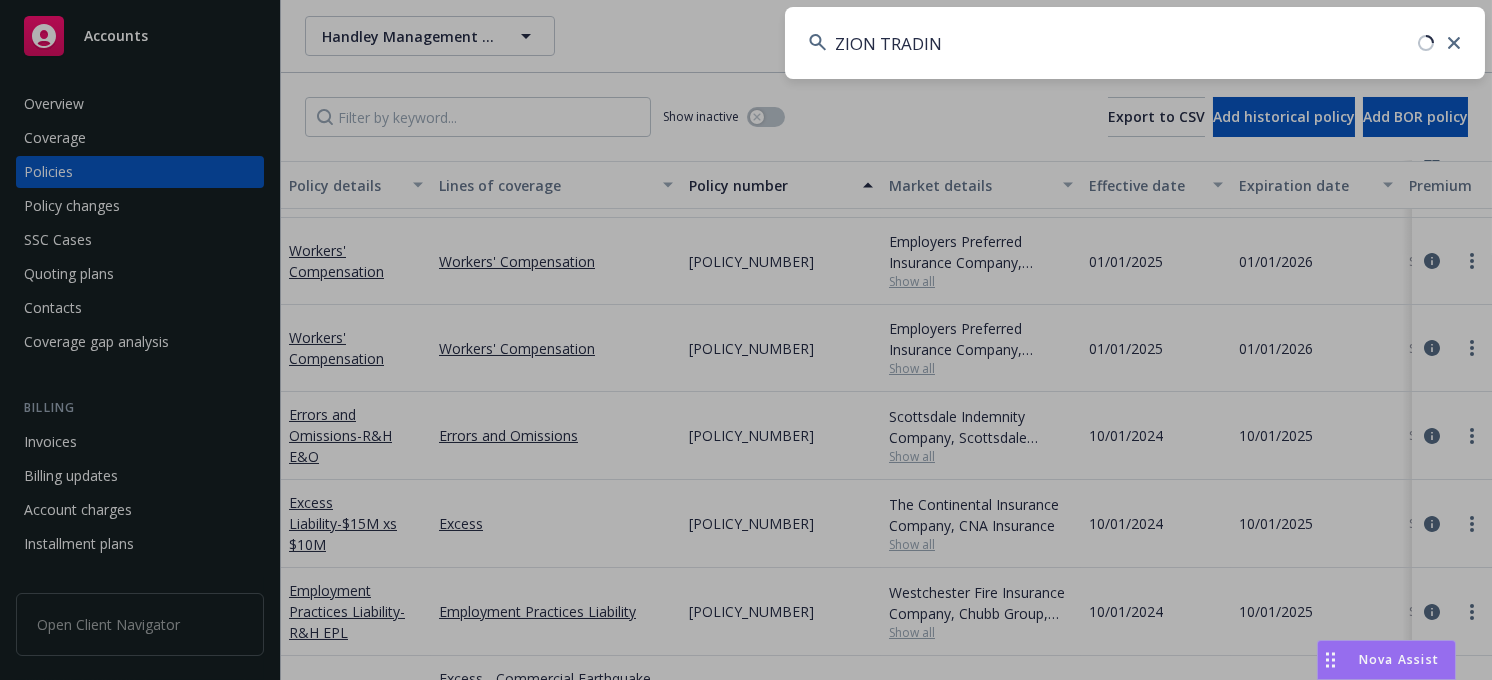 type on "ZION TRADING" 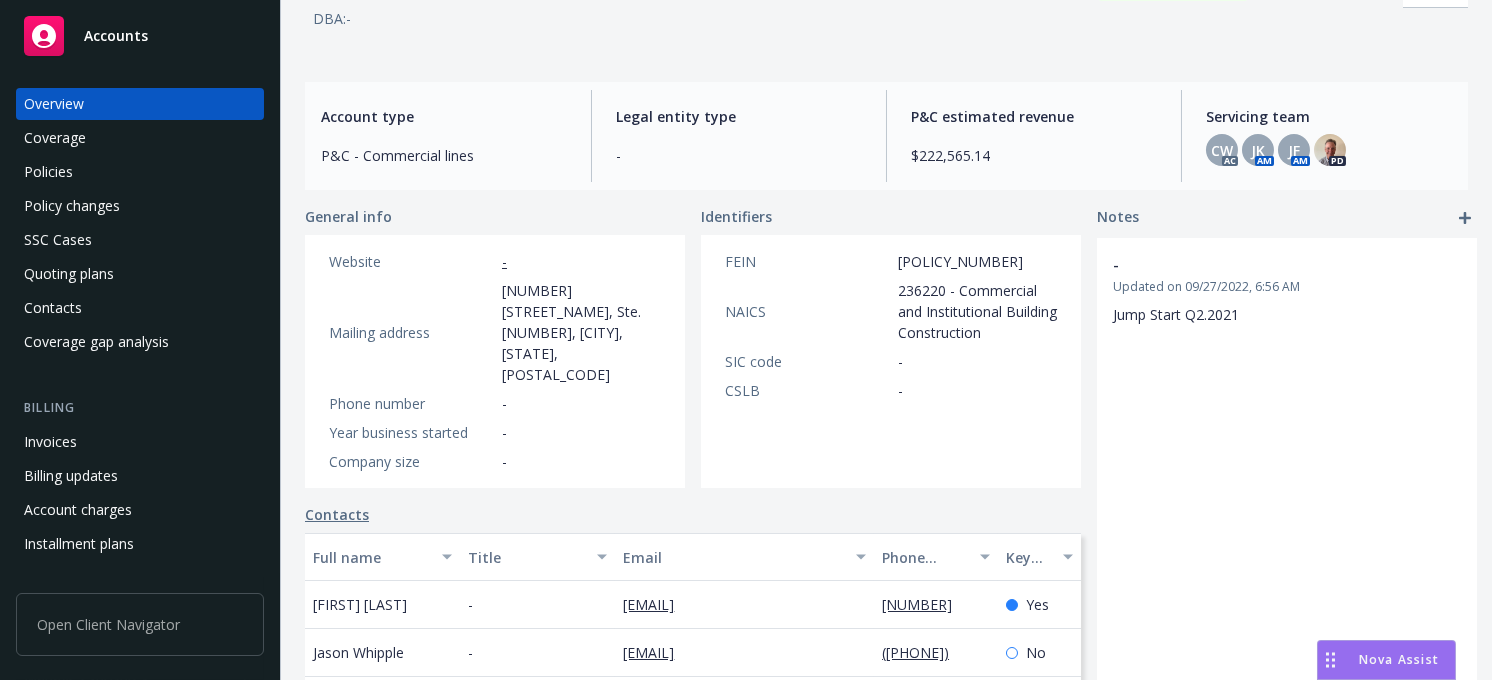 scroll, scrollTop: 400, scrollLeft: 0, axis: vertical 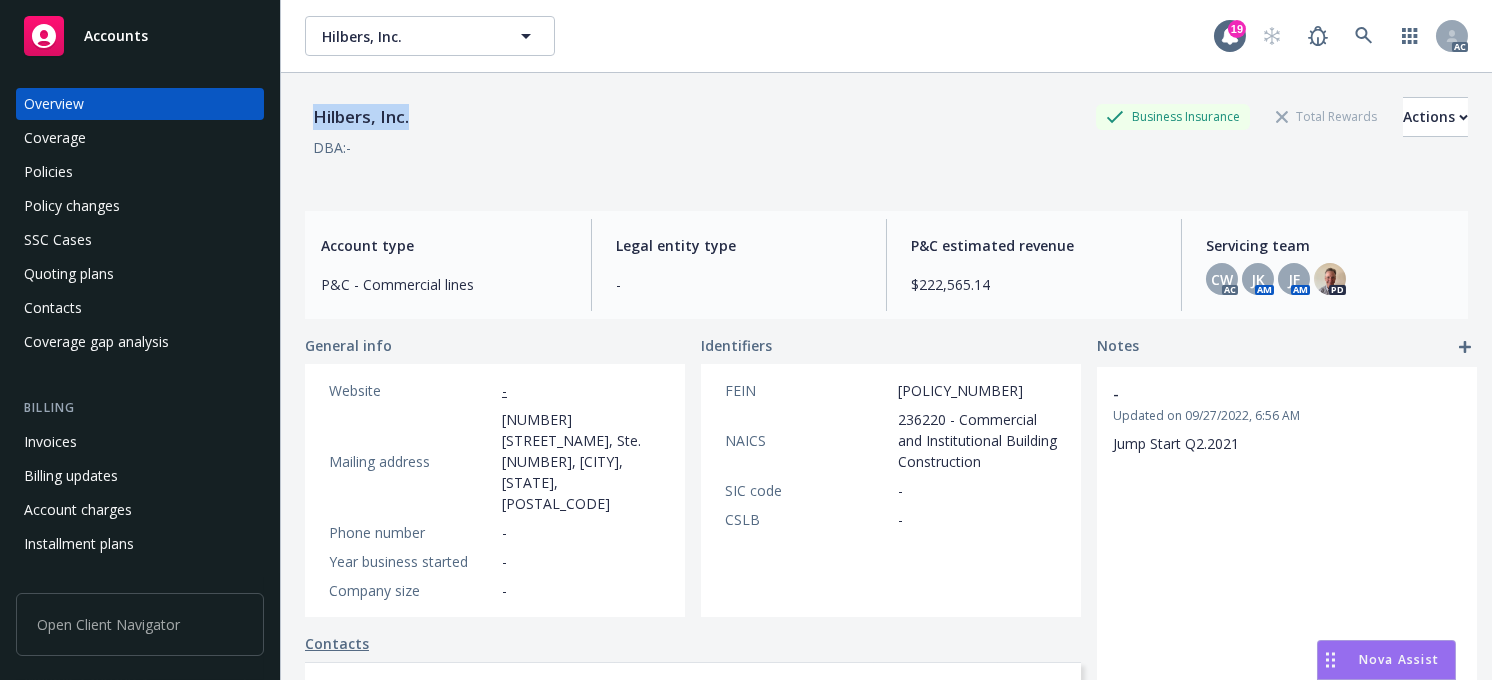 drag, startPoint x: 418, startPoint y: 112, endPoint x: 305, endPoint y: 112, distance: 113 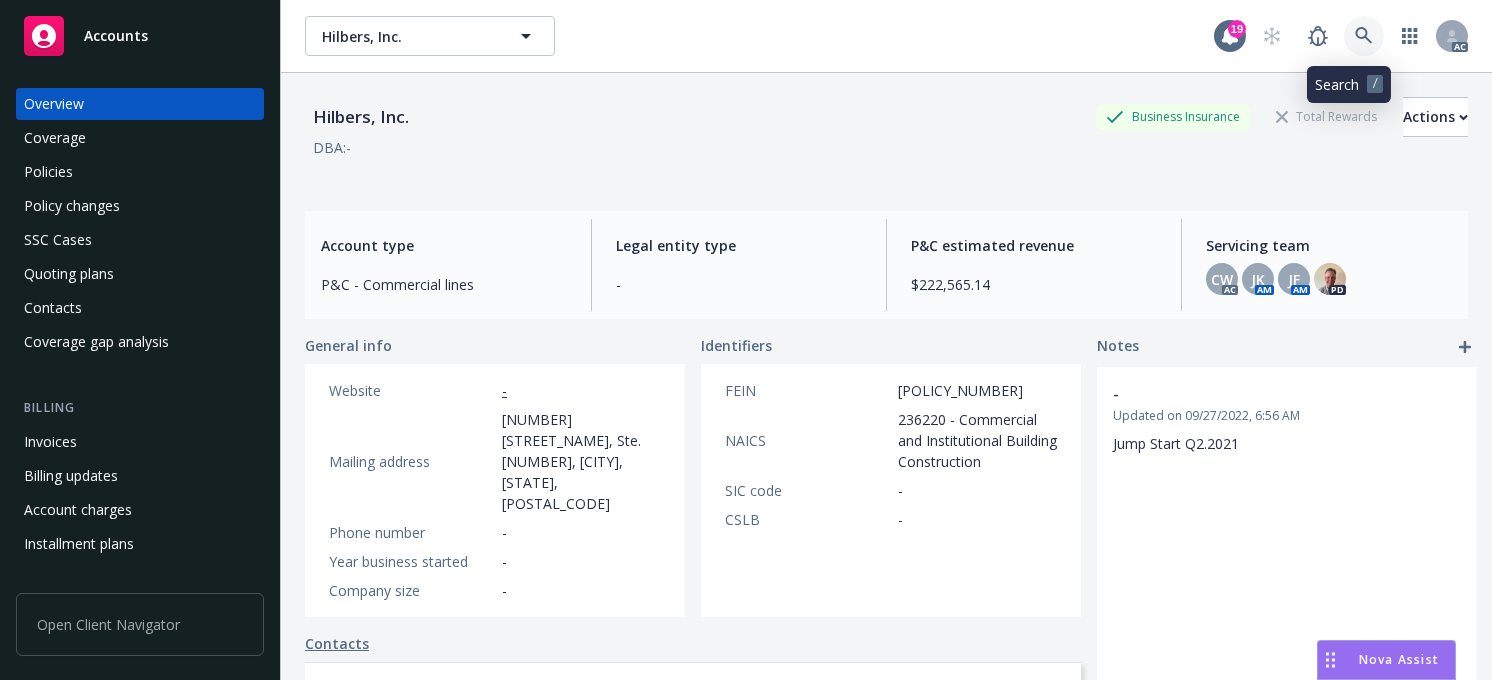 click at bounding box center (1364, 36) 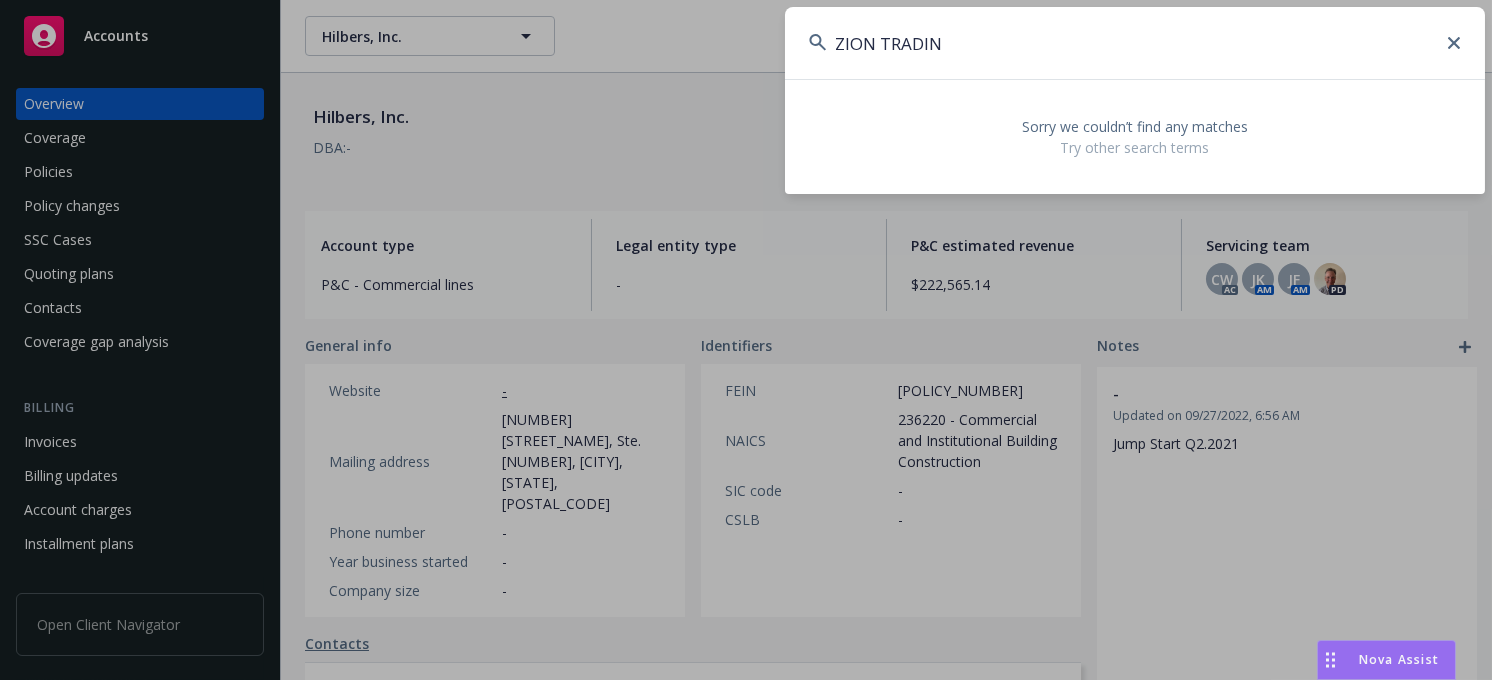 type on "ZION TRADING" 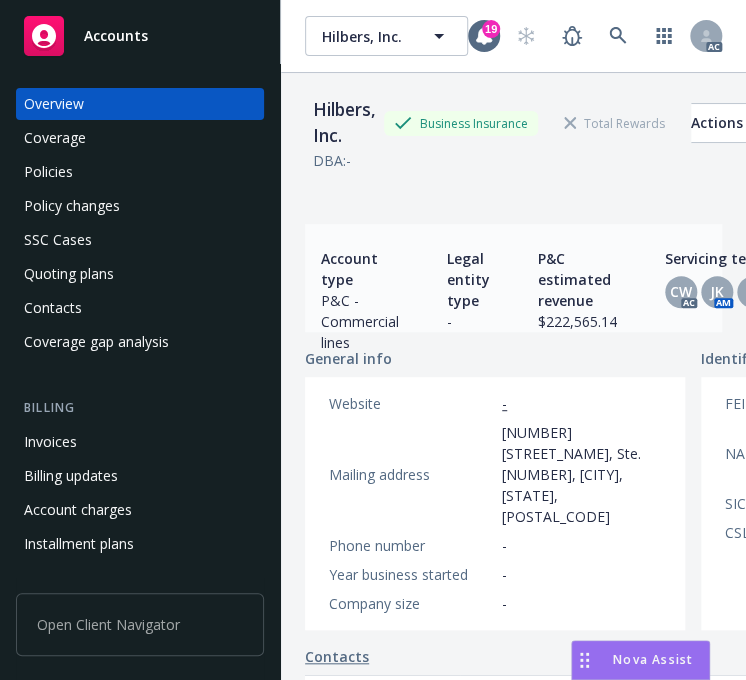 scroll, scrollTop: 464, scrollLeft: 0, axis: vertical 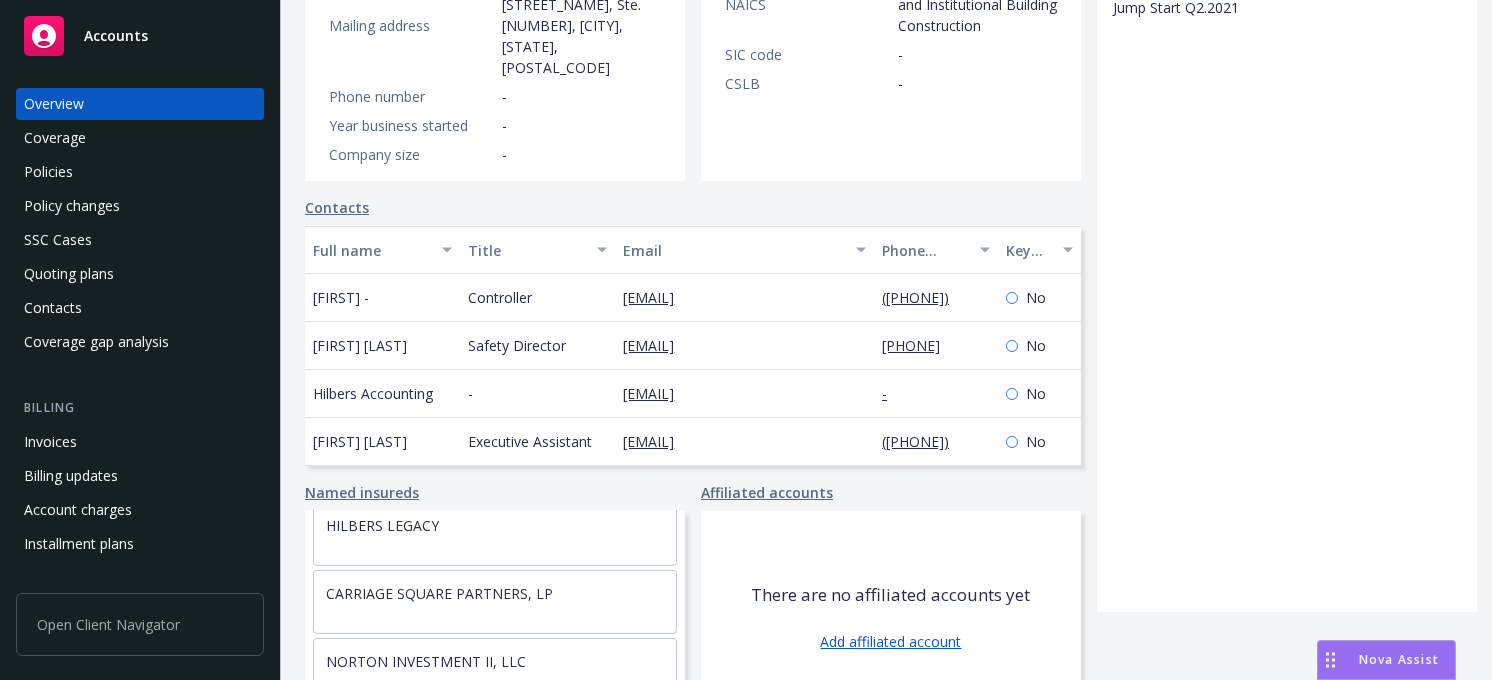 click on "Policies" at bounding box center (48, 172) 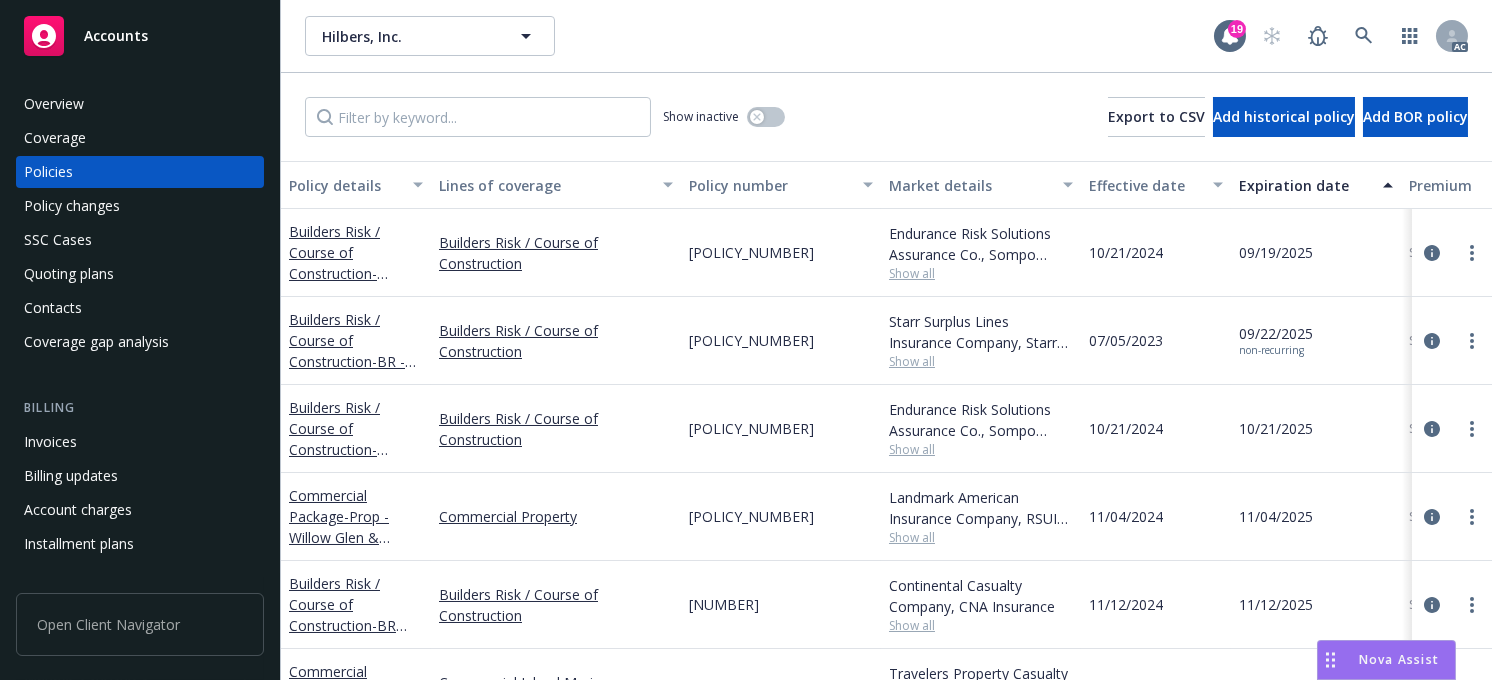 click on "Policy changes" at bounding box center [72, 206] 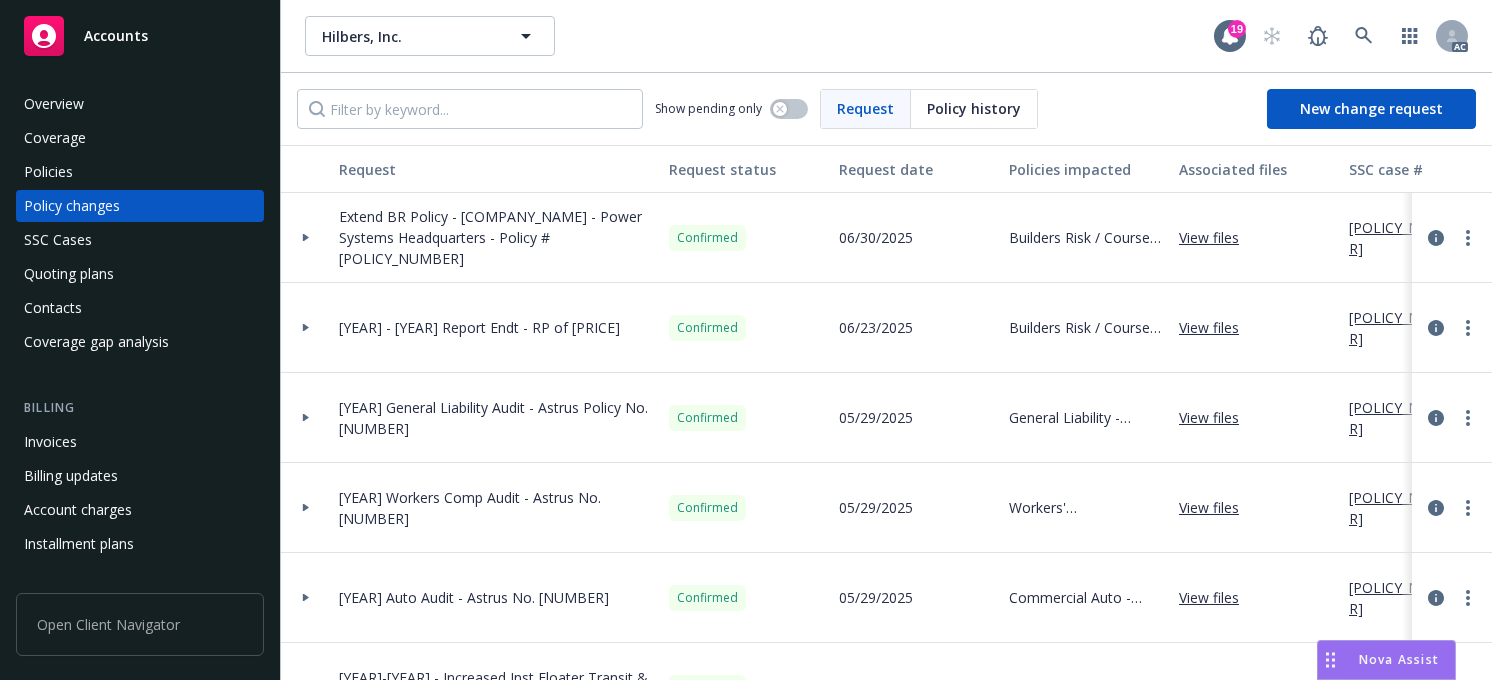 drag, startPoint x: 70, startPoint y: 101, endPoint x: 82, endPoint y: 102, distance: 12.0415945 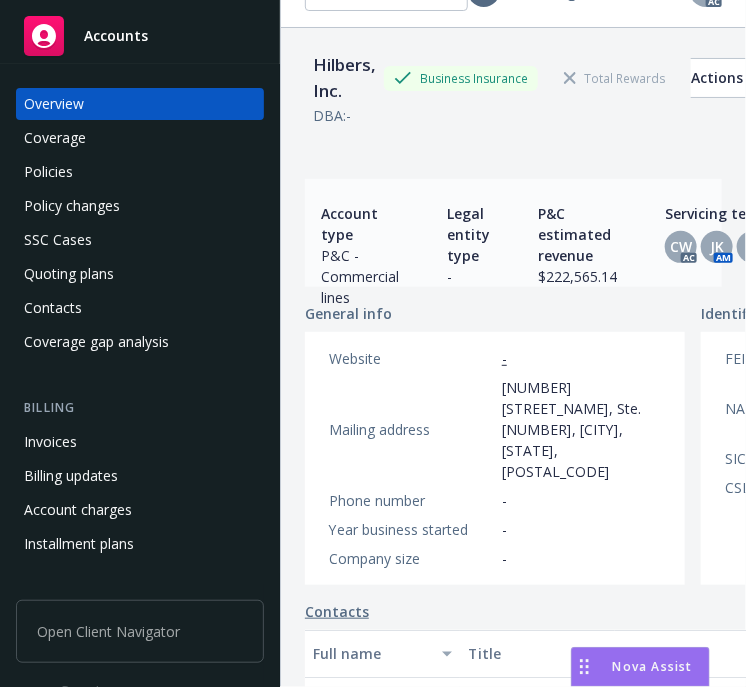 scroll, scrollTop: 0, scrollLeft: 0, axis: both 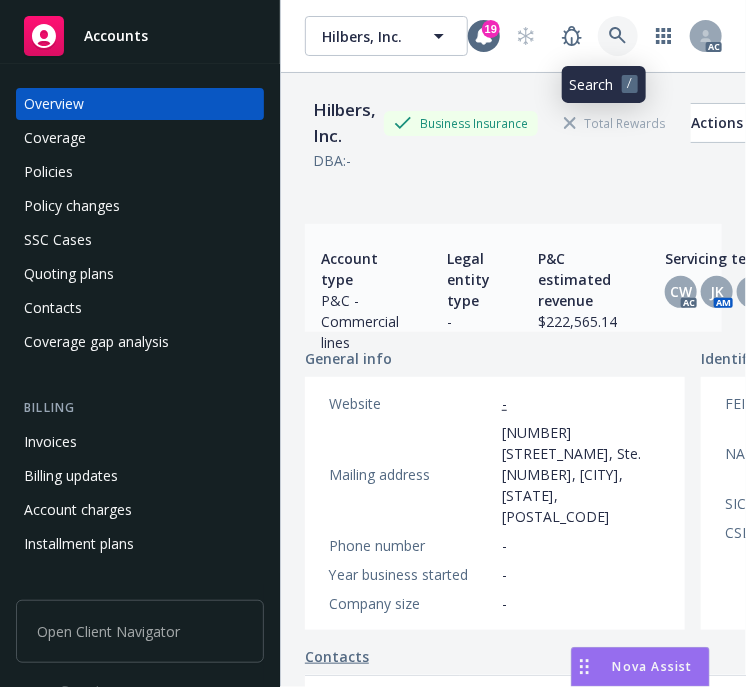 click 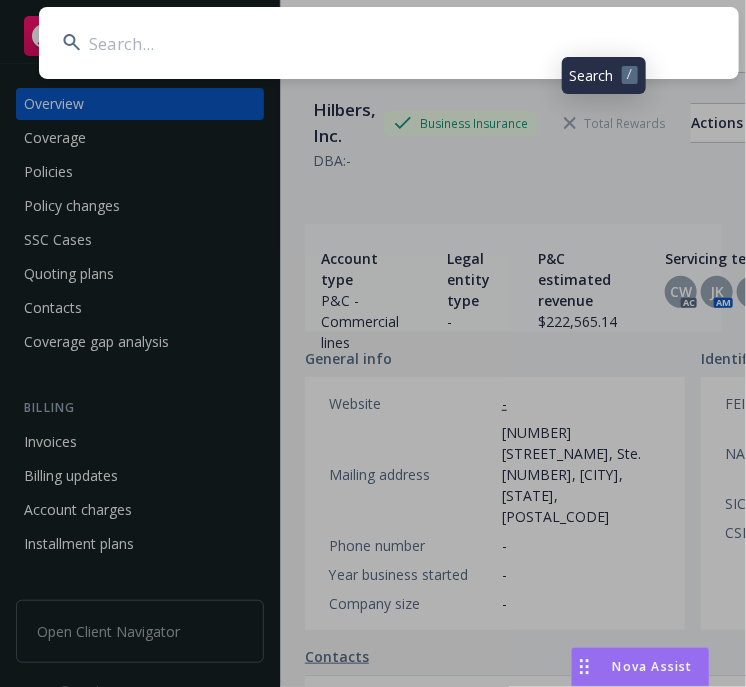 type on "UL1704640E" 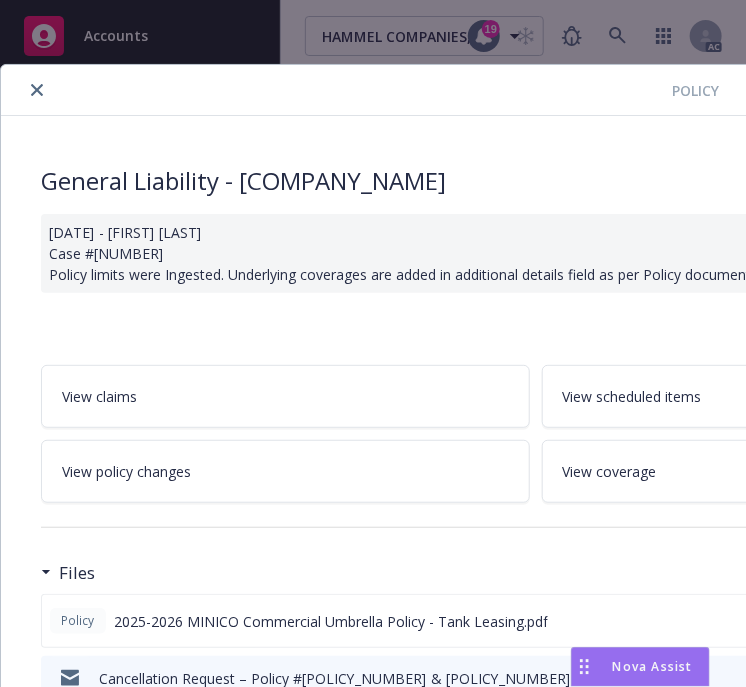 click 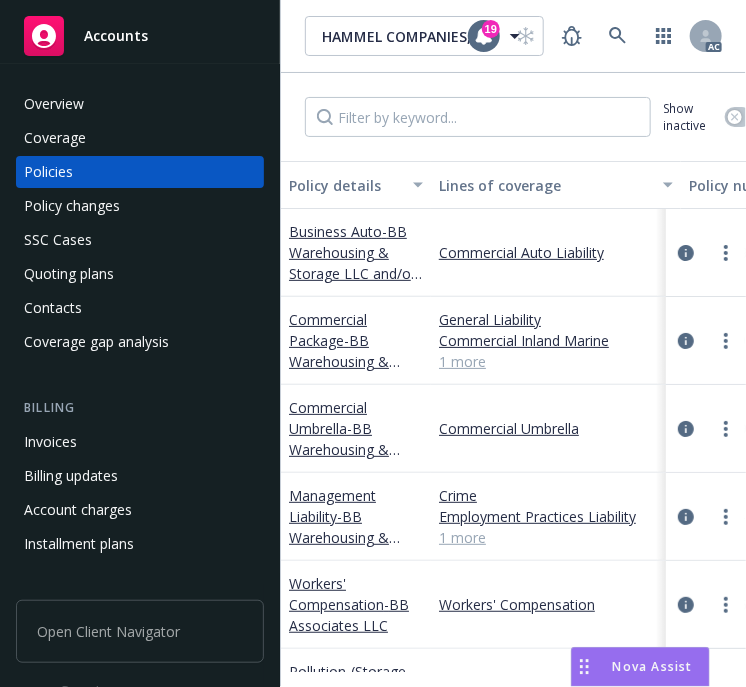 click on "Overview" at bounding box center (54, 104) 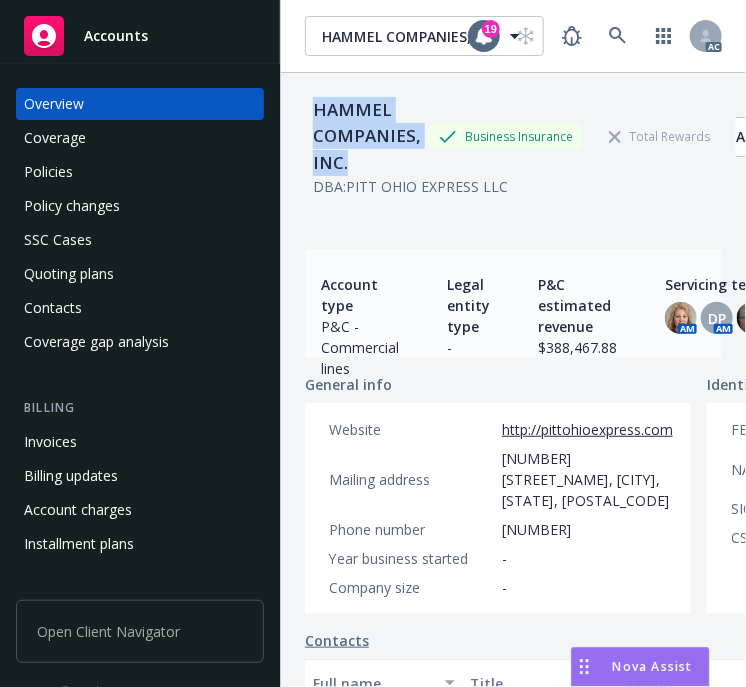 drag, startPoint x: 344, startPoint y: 169, endPoint x: 318, endPoint y: 119, distance: 56.35601 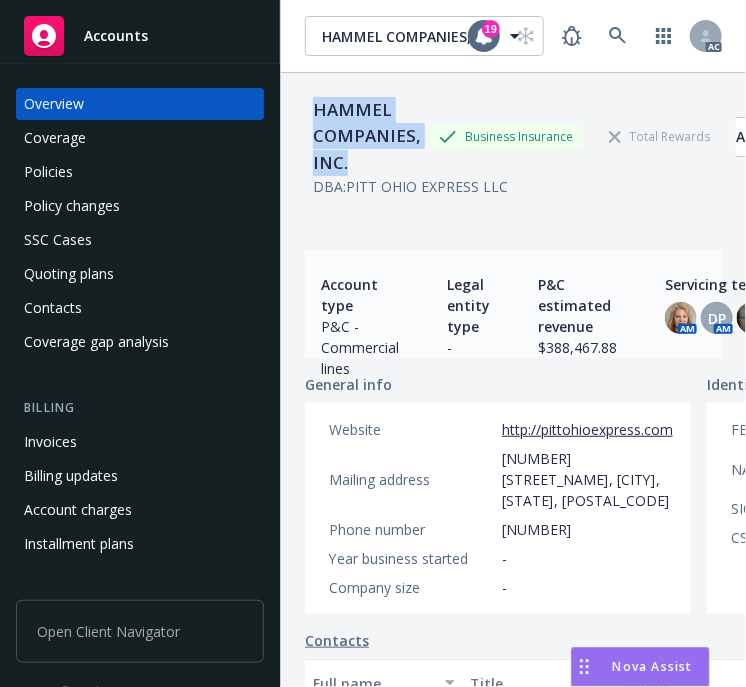 click on "HAMMEL COMPANIES, INC." at bounding box center [367, 136] 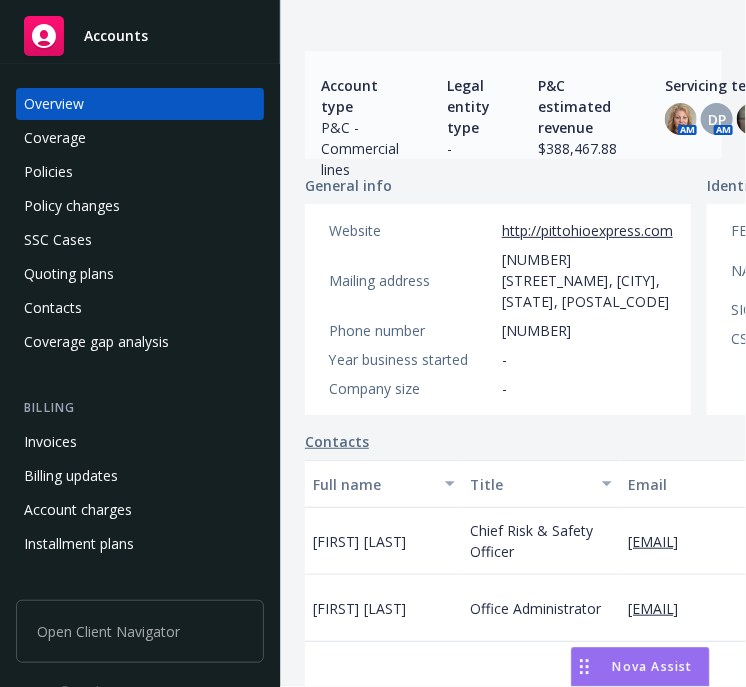 scroll, scrollTop: 462, scrollLeft: 0, axis: vertical 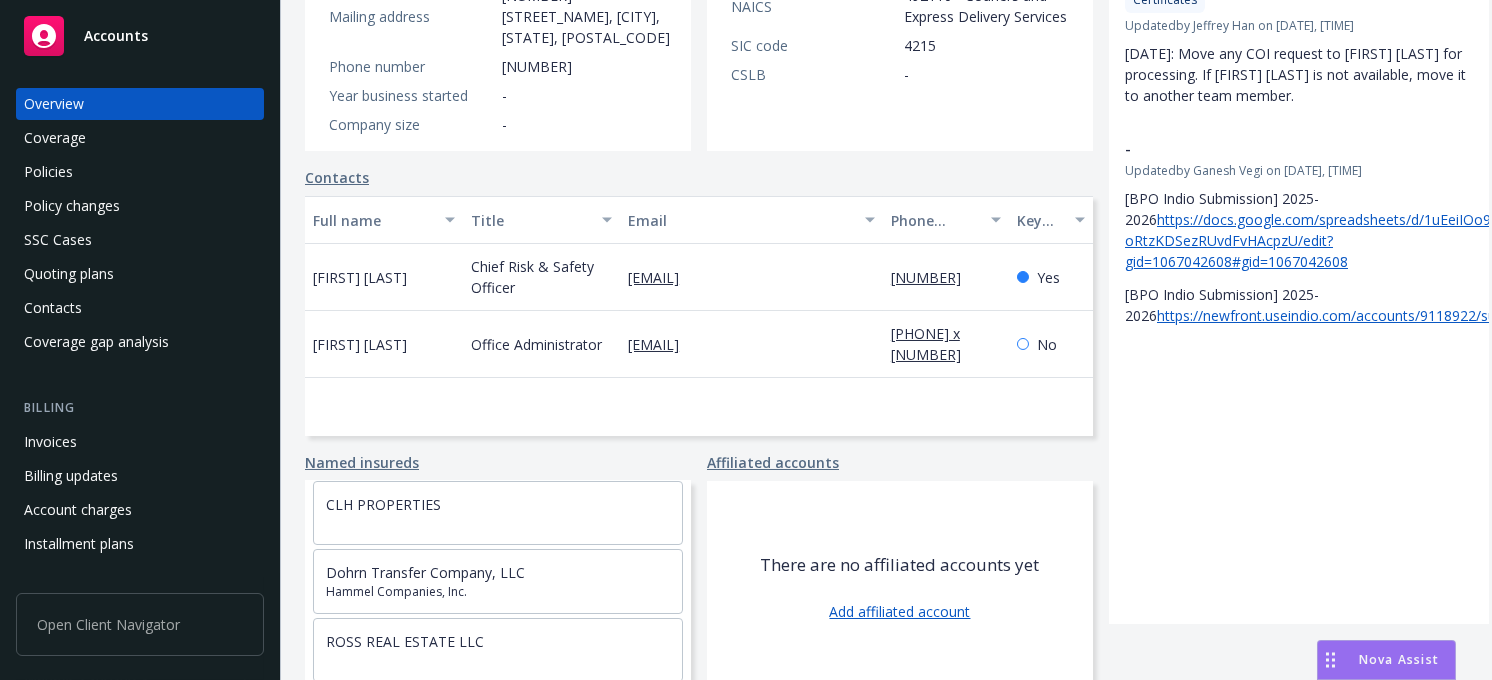 click on "Policies" at bounding box center (140, 172) 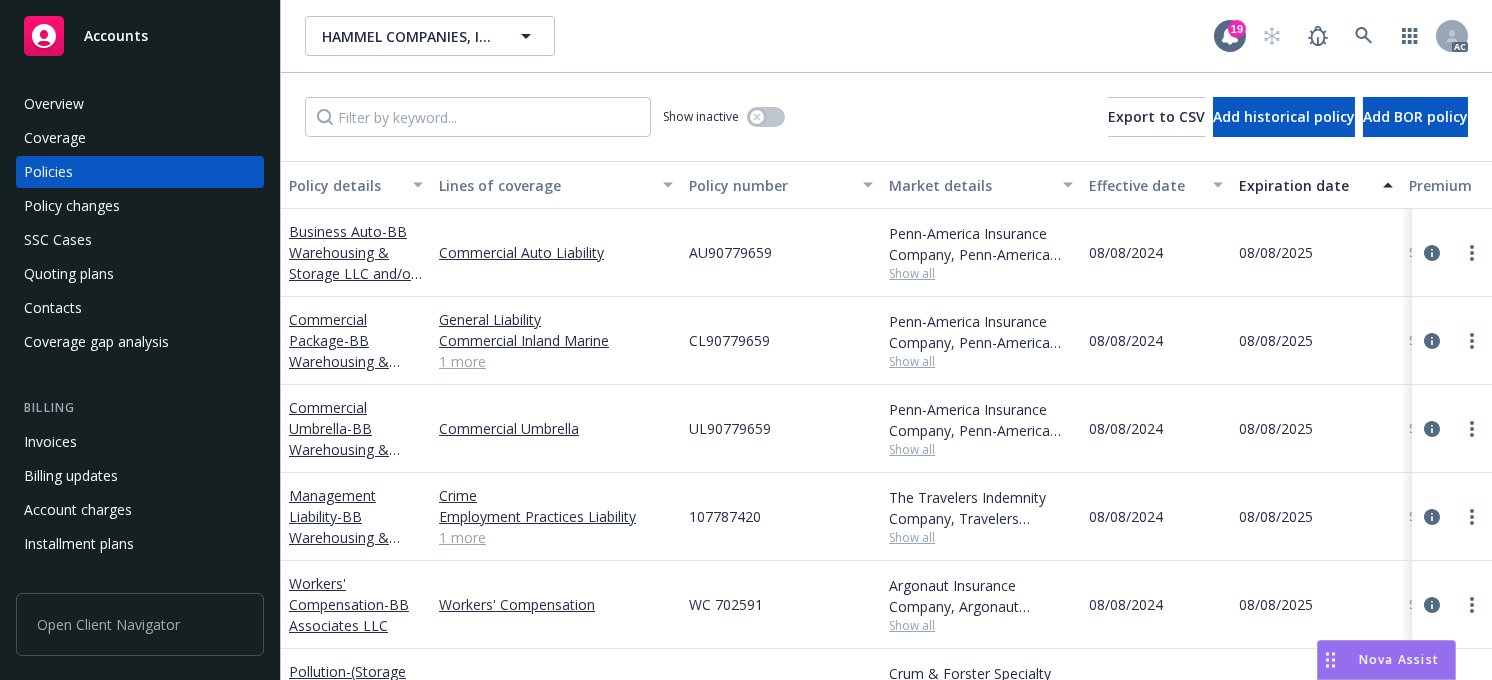 click on "Policy number" at bounding box center (770, 185) 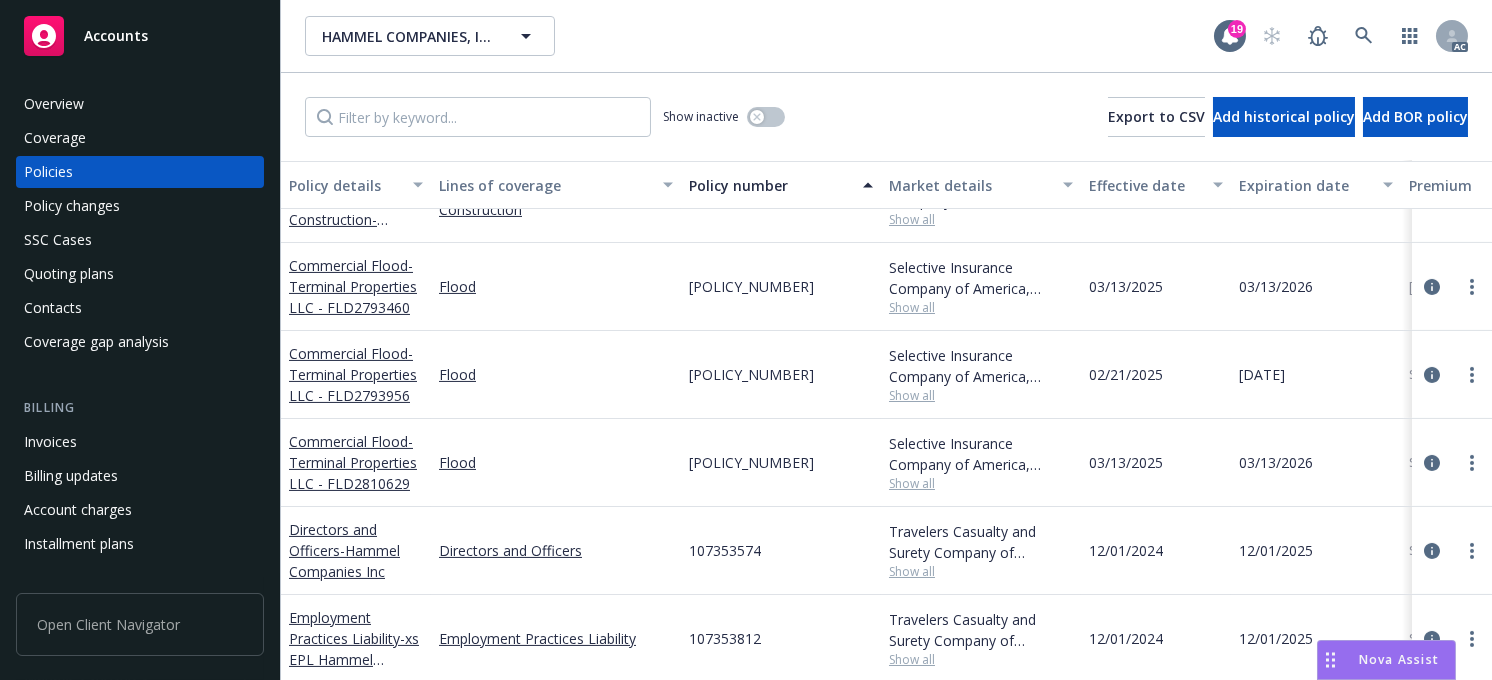 scroll, scrollTop: 2416, scrollLeft: 0, axis: vertical 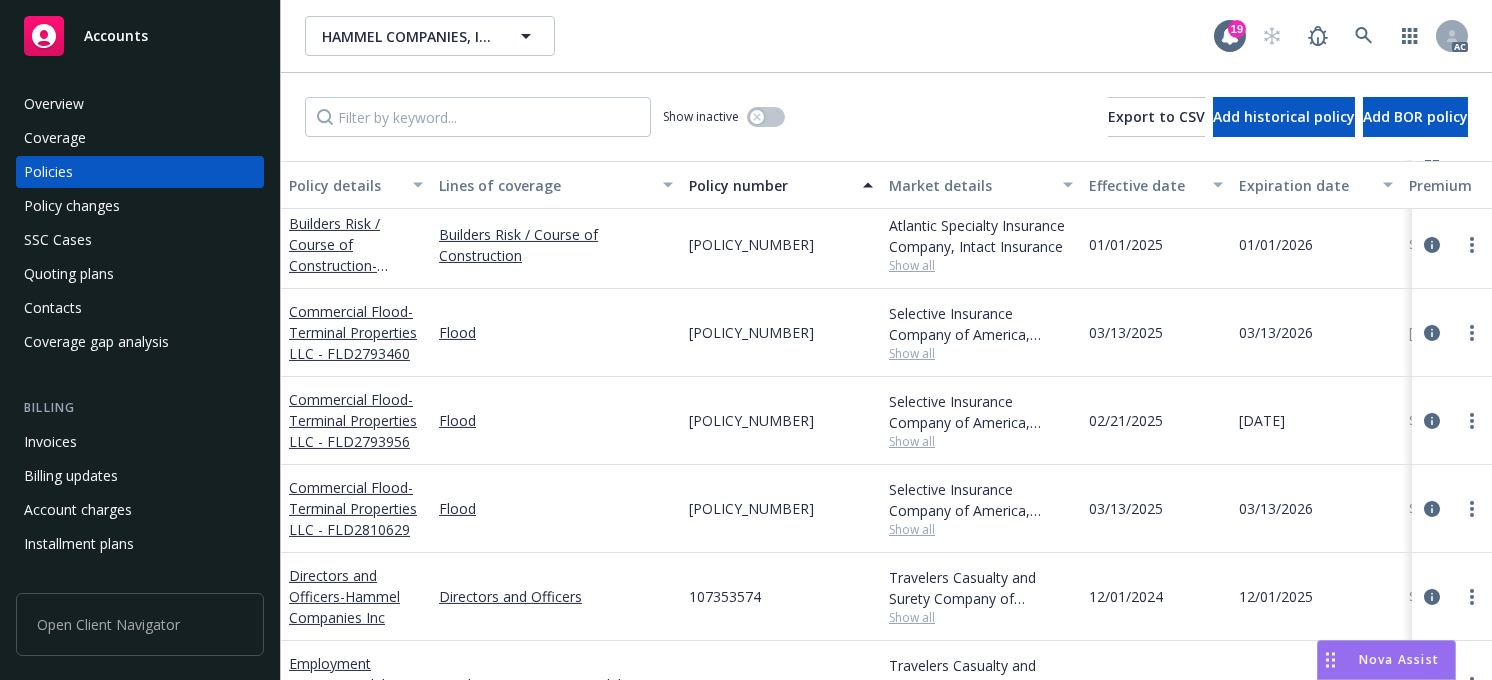 drag, startPoint x: 732, startPoint y: 179, endPoint x: 839, endPoint y: 202, distance: 109.444046 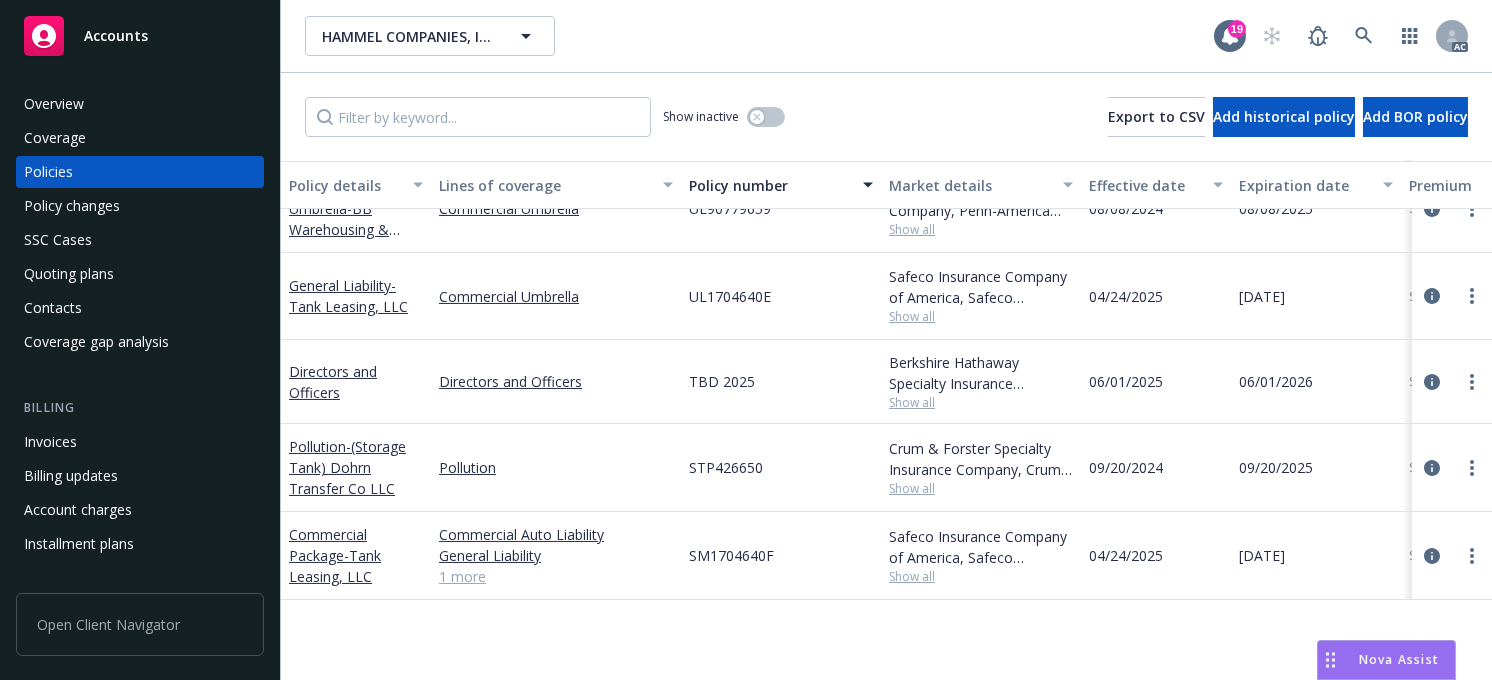 scroll, scrollTop: 1216, scrollLeft: 0, axis: vertical 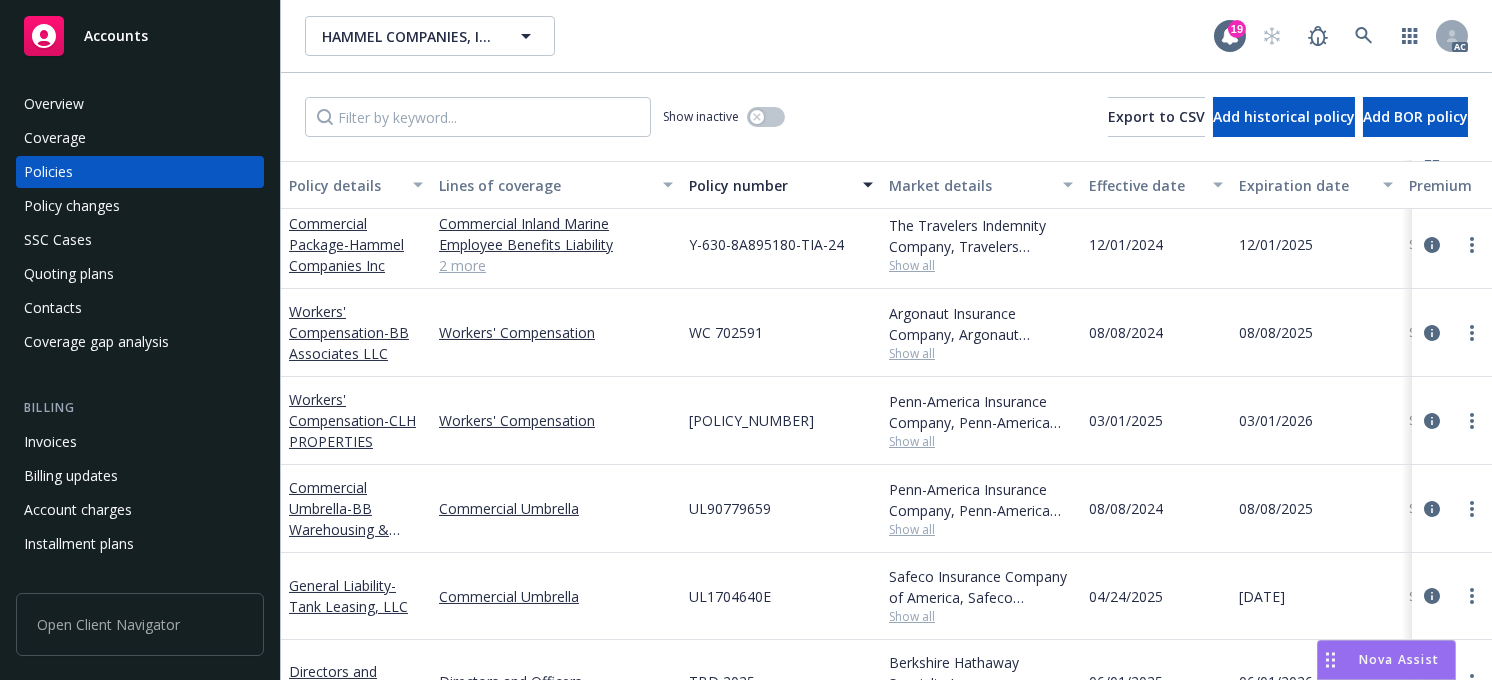 click on "Overview" at bounding box center (54, 104) 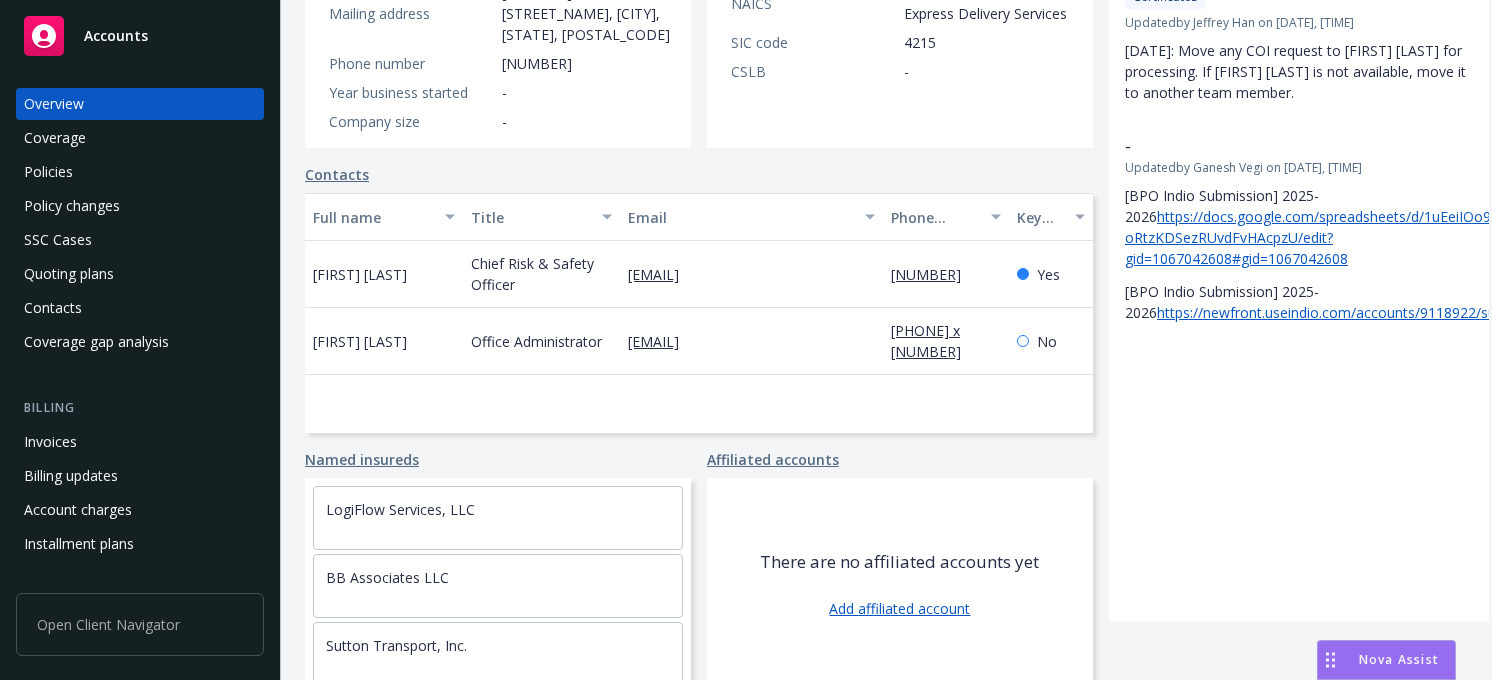 scroll, scrollTop: 430, scrollLeft: 0, axis: vertical 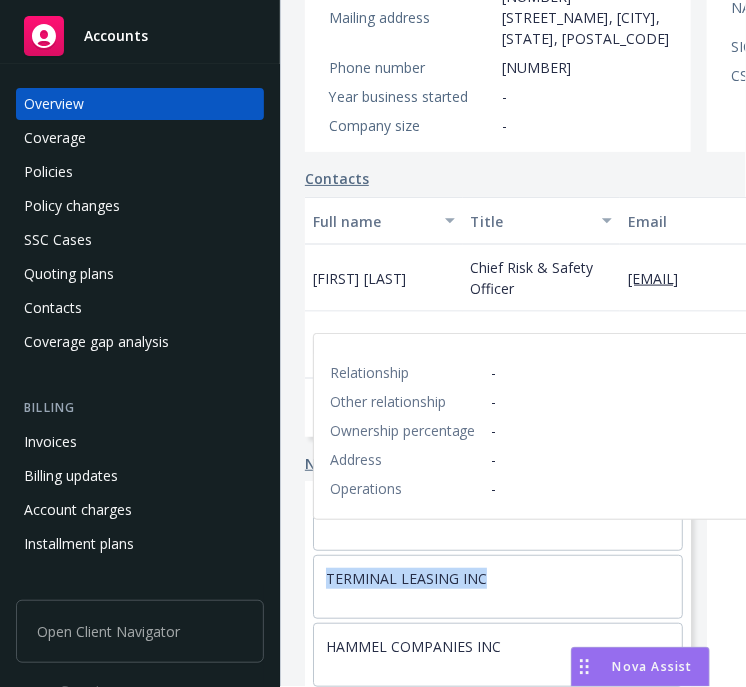 drag, startPoint x: 510, startPoint y: 560, endPoint x: 315, endPoint y: 554, distance: 195.09229 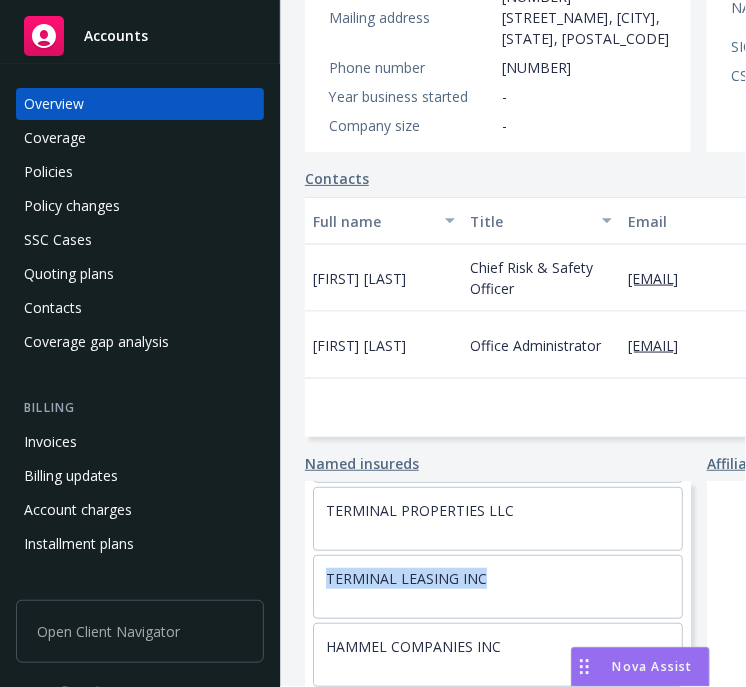 copy on "TERMINAL LEASING INC" 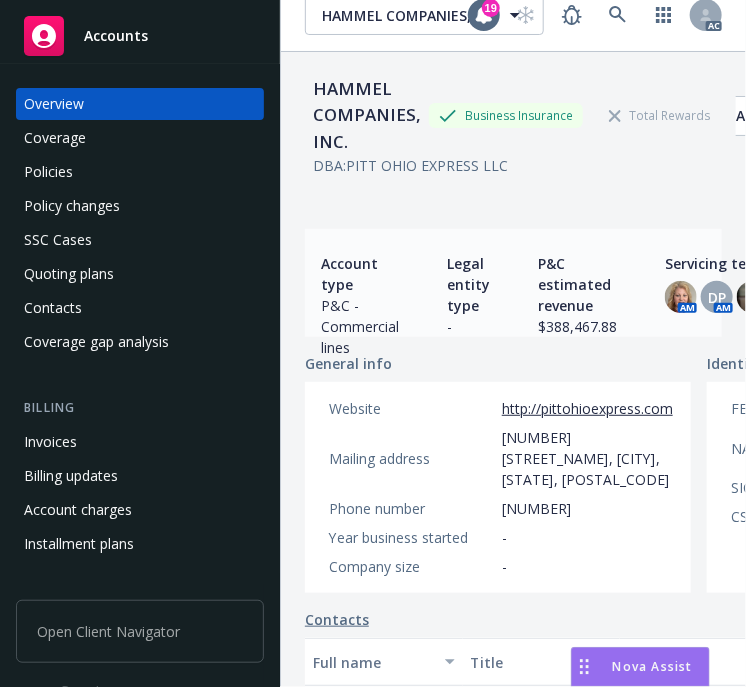 scroll, scrollTop: 0, scrollLeft: 0, axis: both 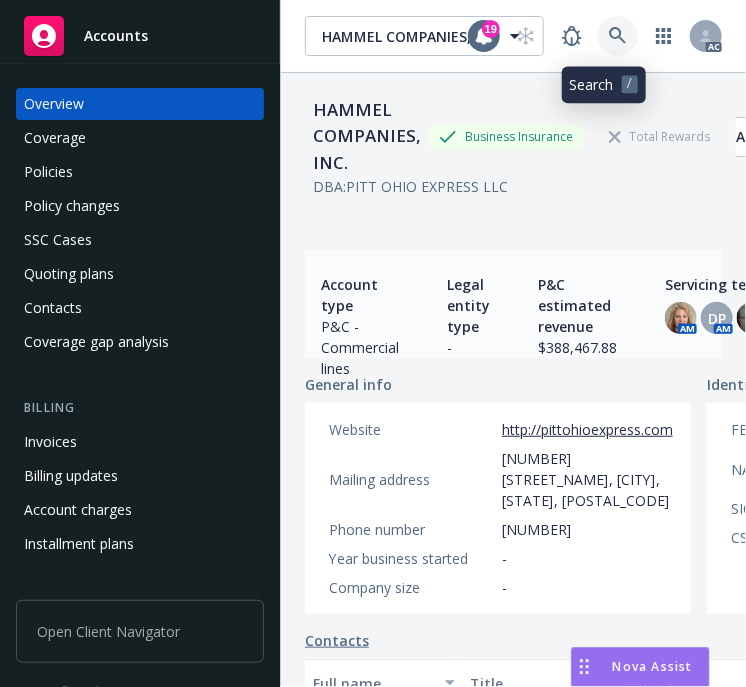 click 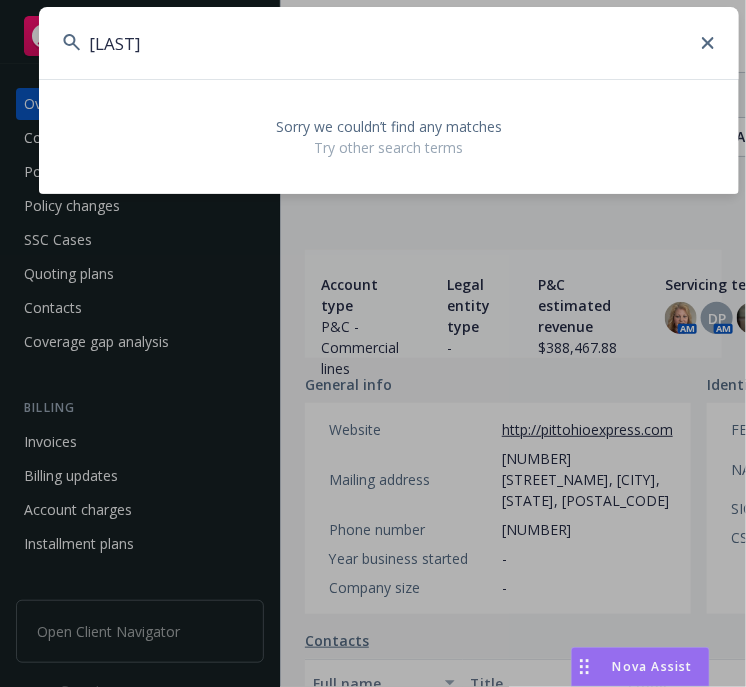 type on "[LAST]" 